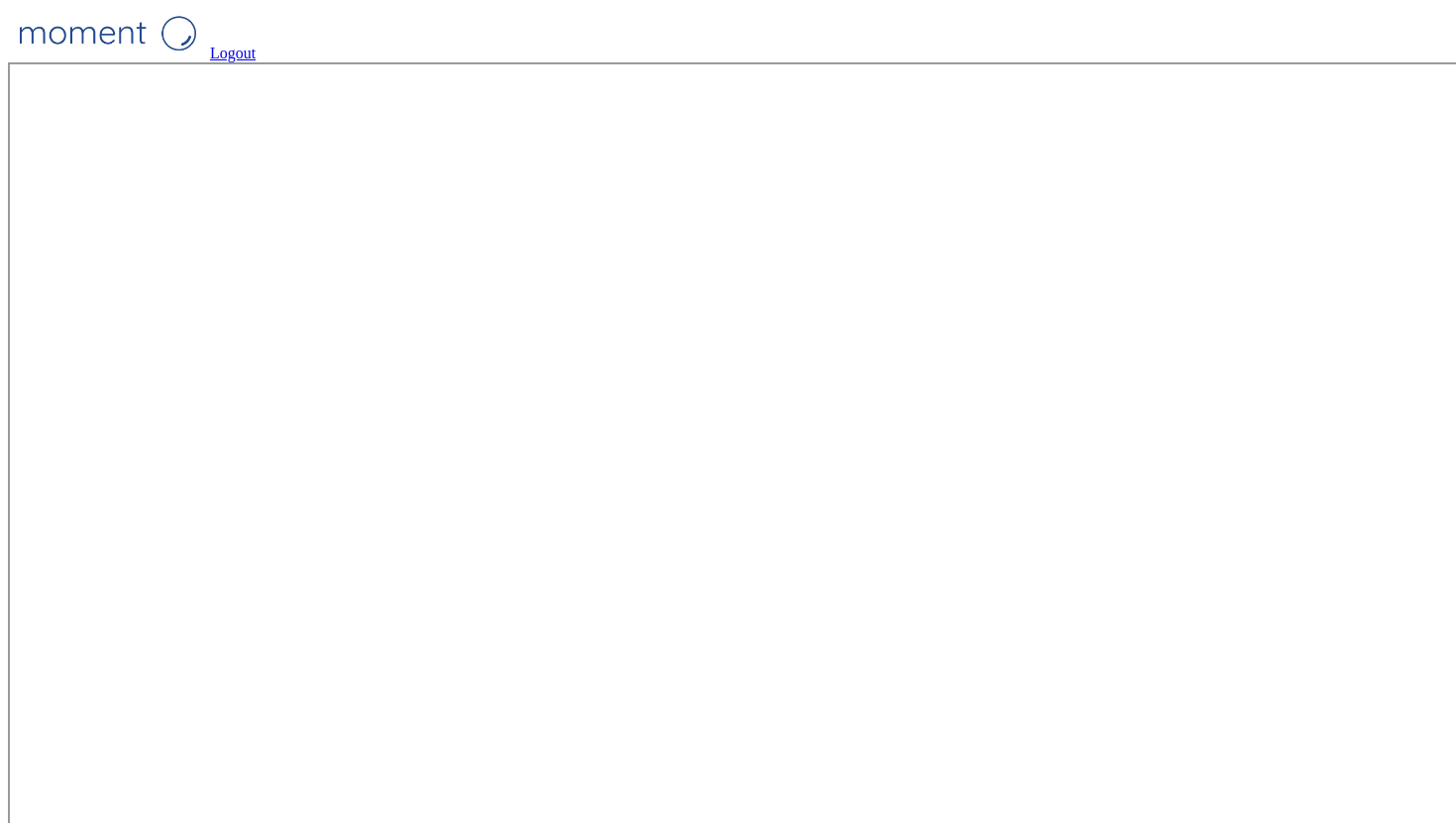 scroll, scrollTop: 0, scrollLeft: 0, axis: both 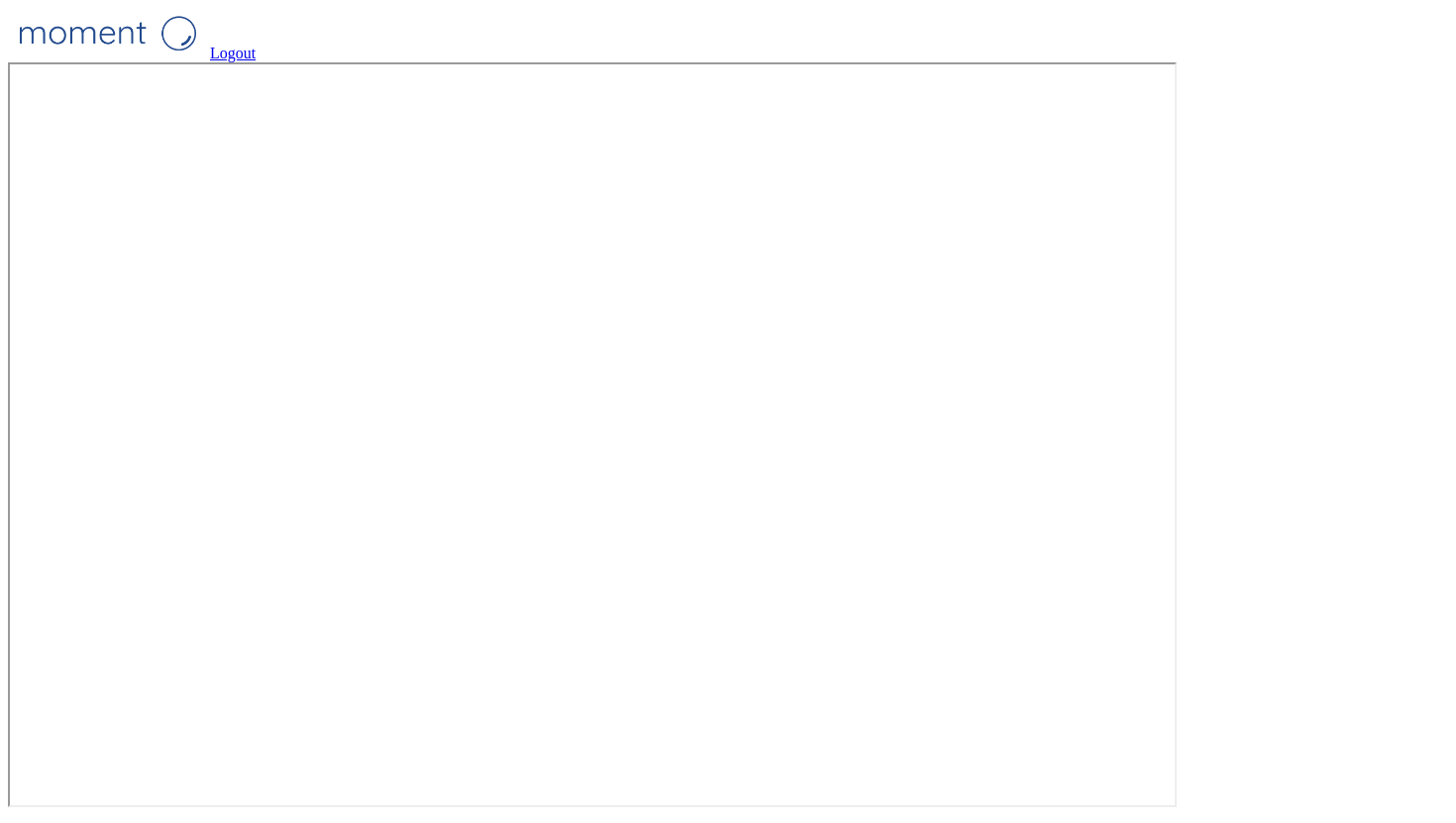 click at bounding box center [107, 33] 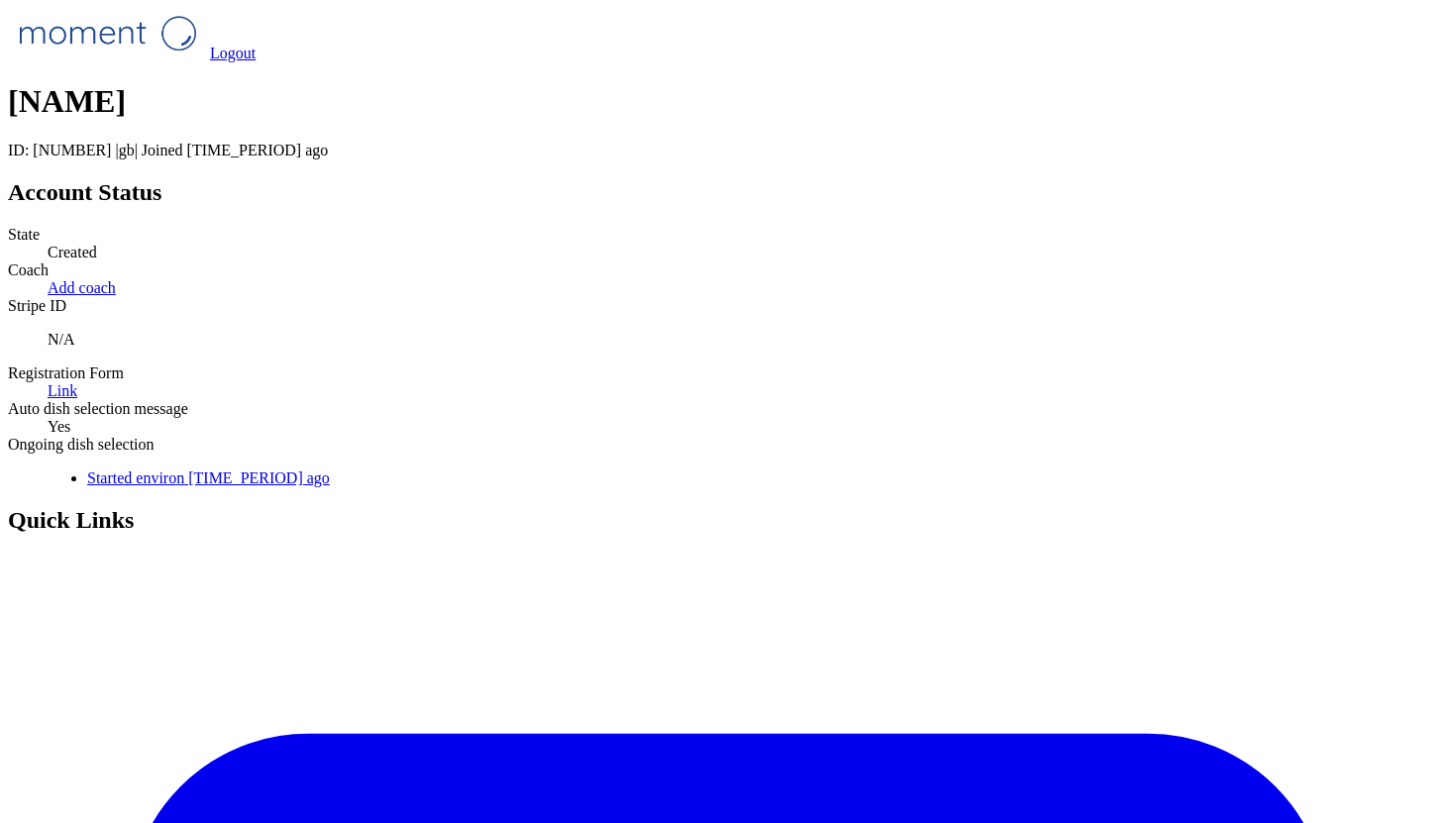 scroll, scrollTop: 0, scrollLeft: 0, axis: both 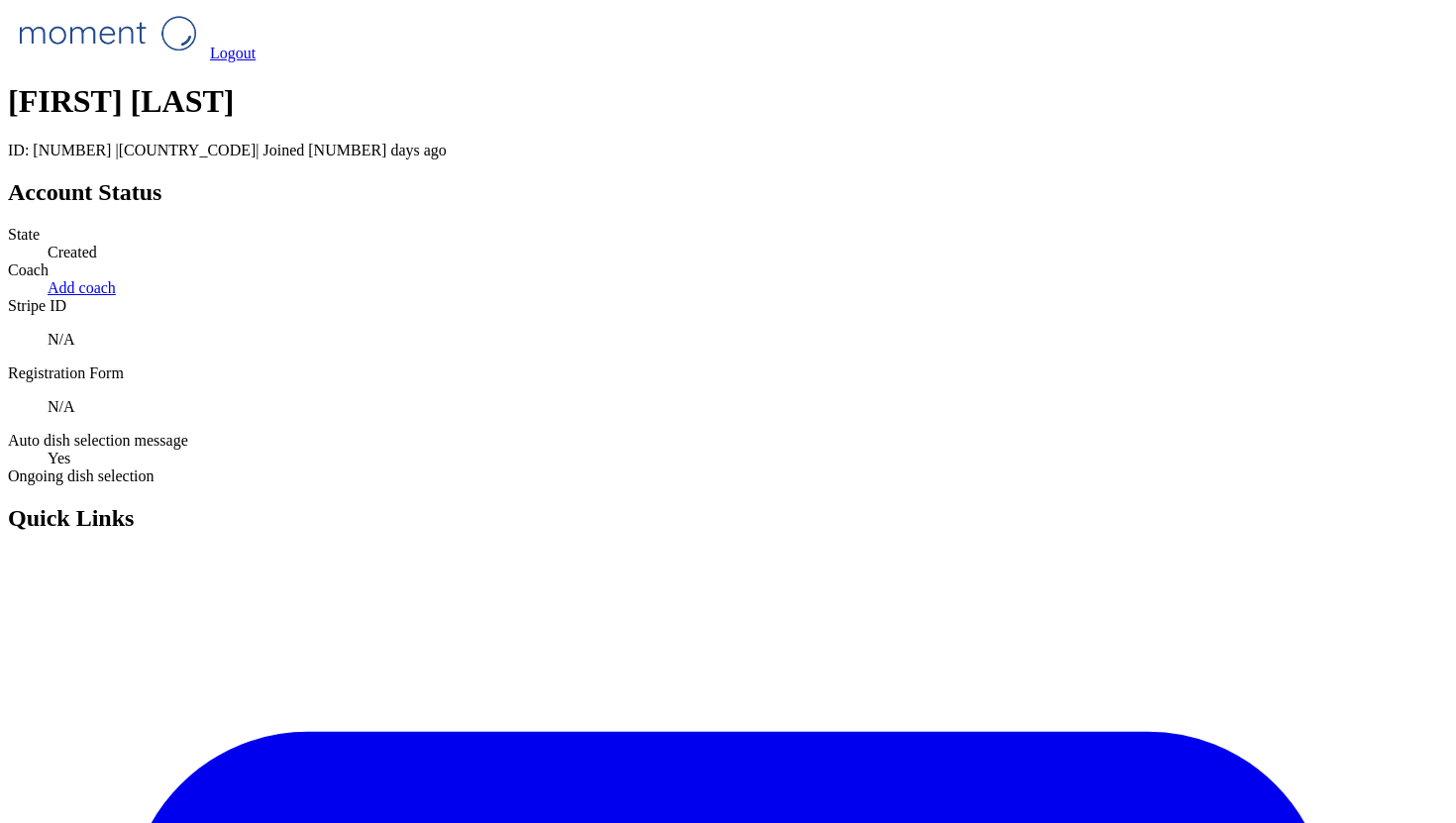 click on "Chat" at bounding box center (728, 2005) 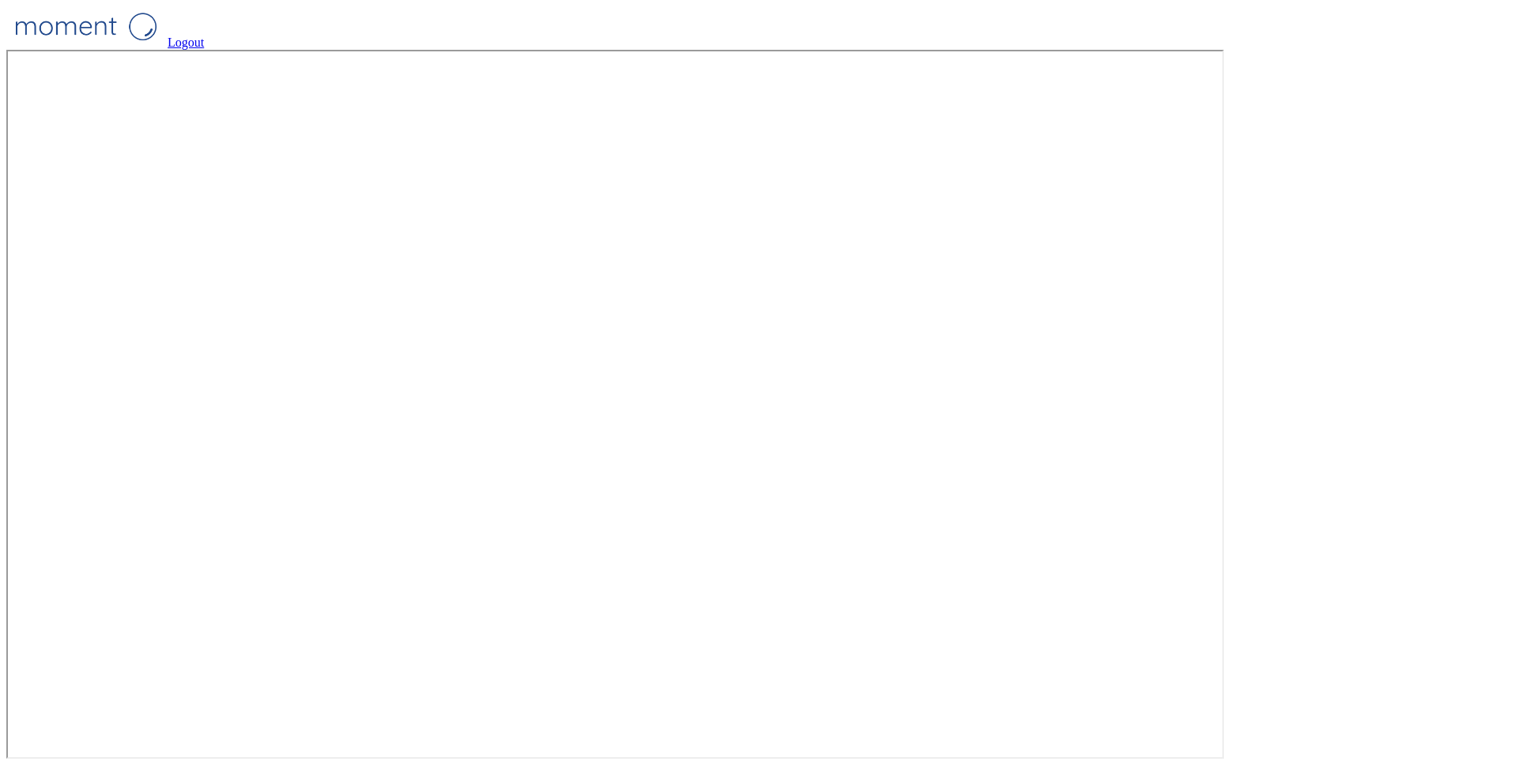 scroll, scrollTop: 0, scrollLeft: 0, axis: both 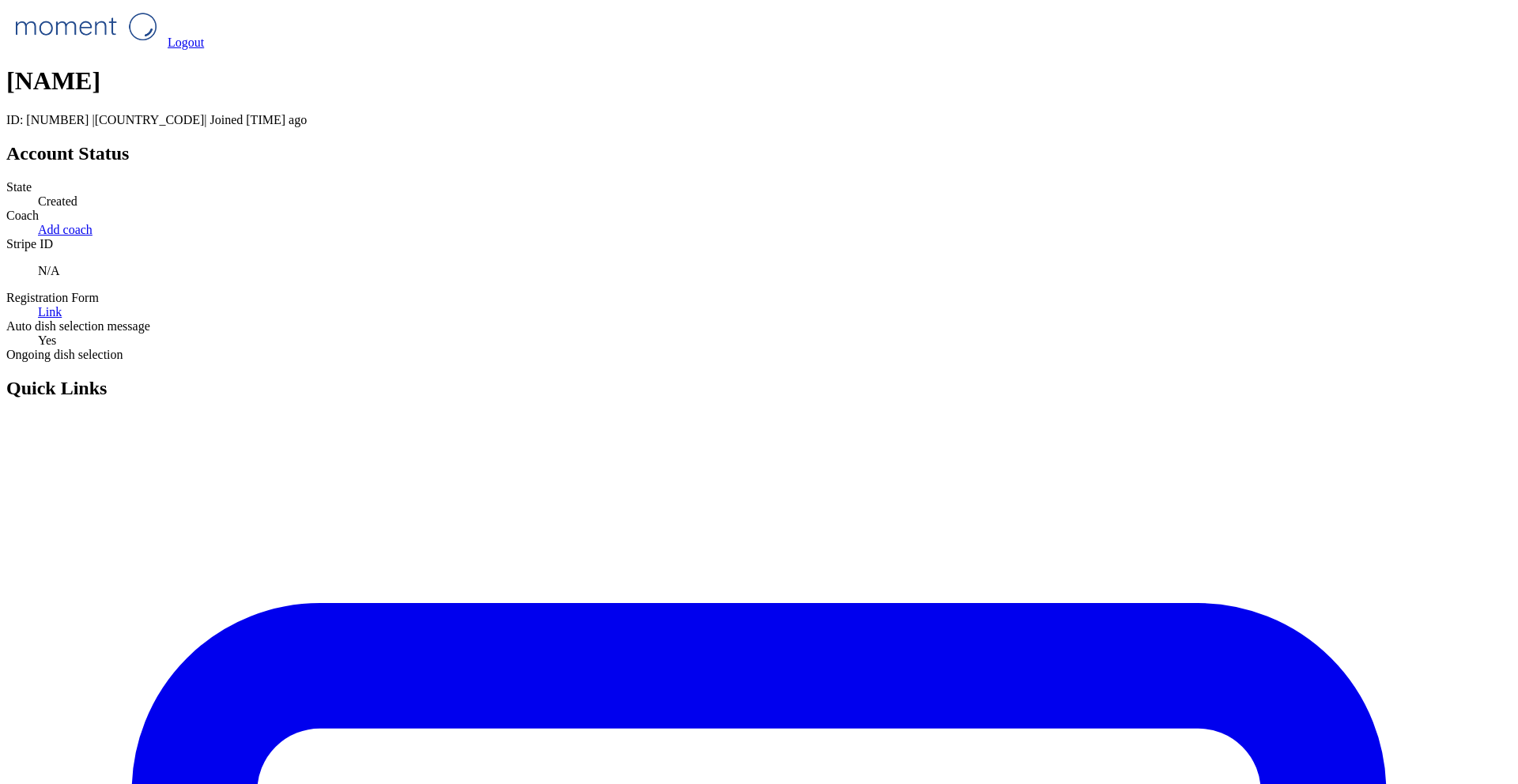 click on "Link" at bounding box center [50, 311] 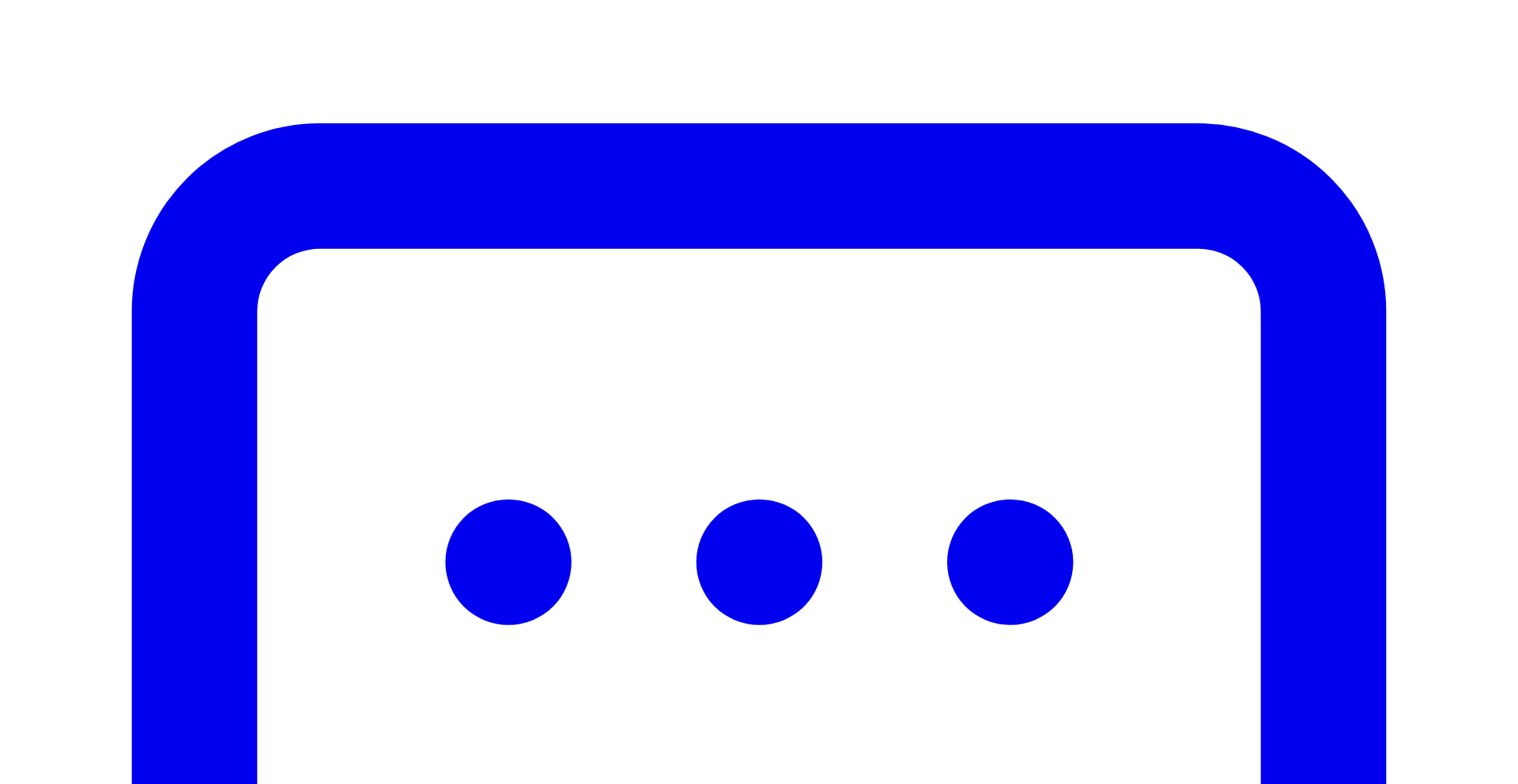 scroll, scrollTop: 614, scrollLeft: 0, axis: vertical 